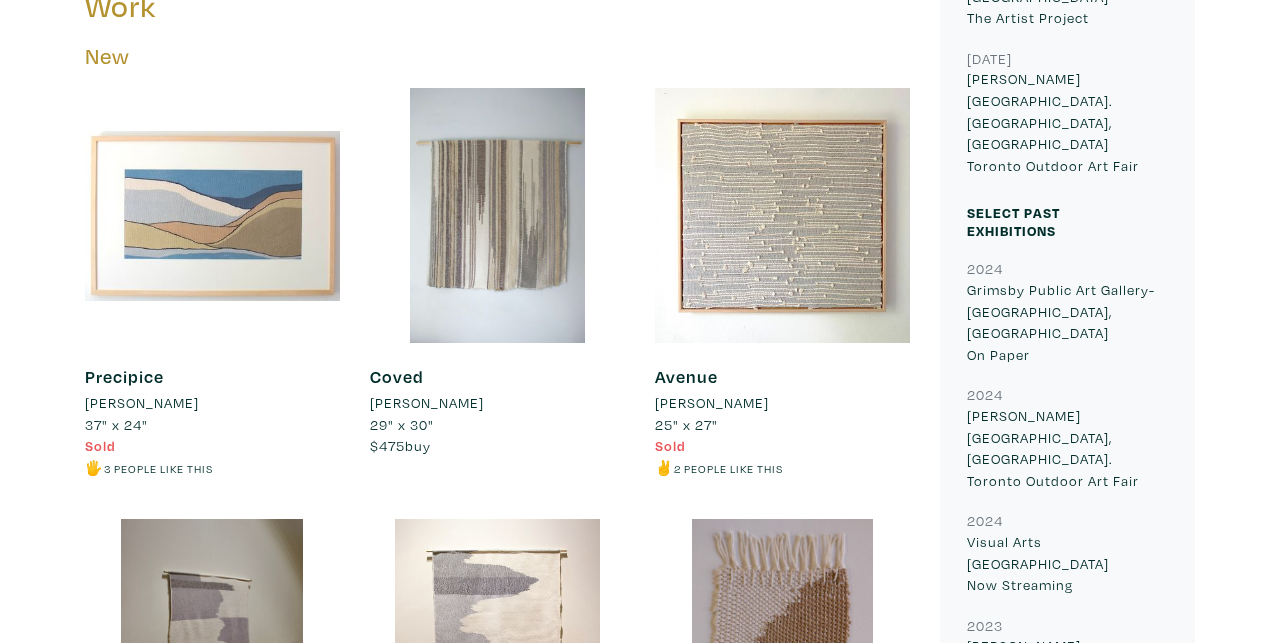 scroll, scrollTop: 960, scrollLeft: 0, axis: vertical 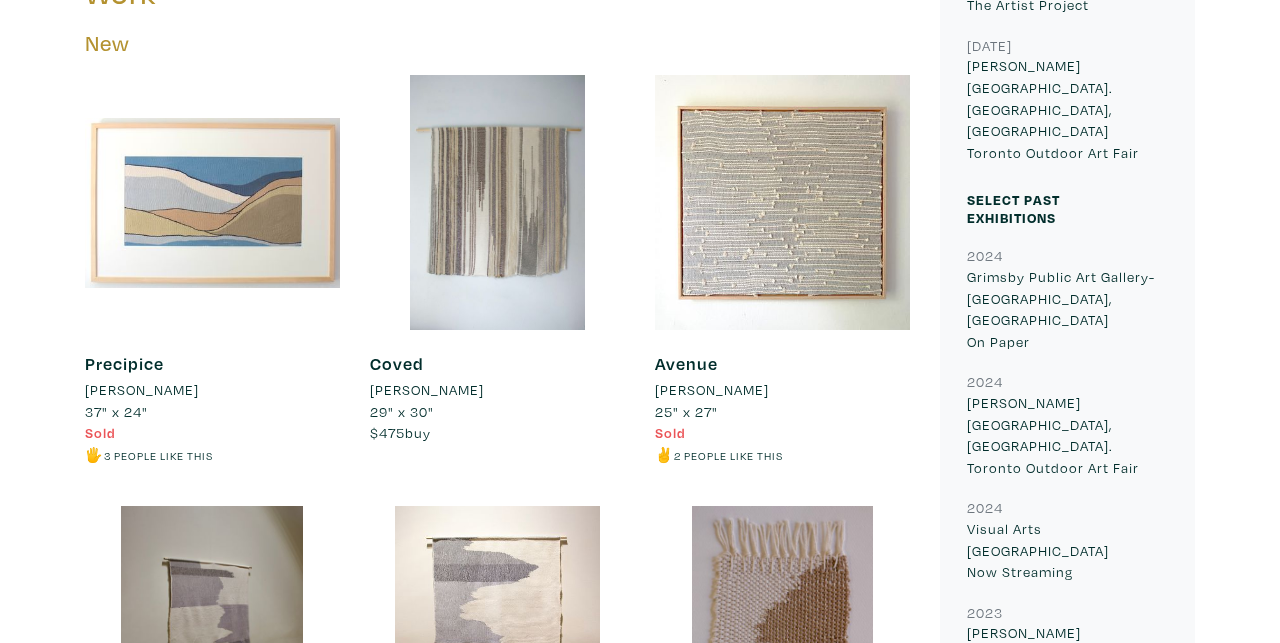 click at bounding box center (782, 202) 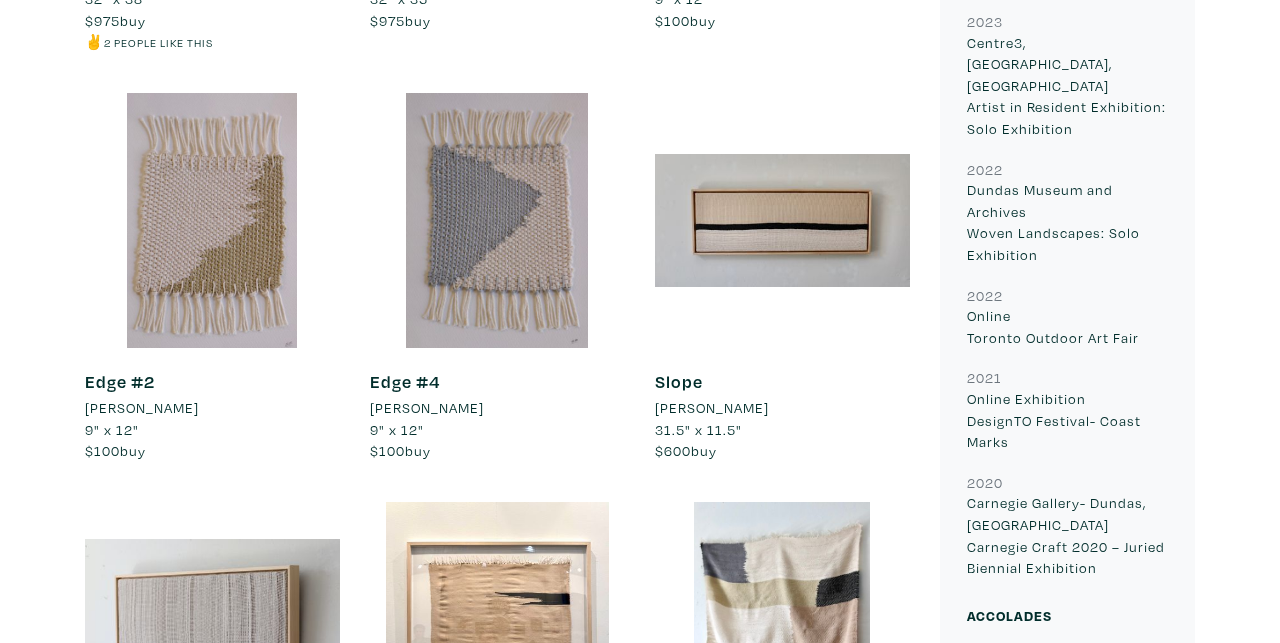 scroll, scrollTop: 1807, scrollLeft: 0, axis: vertical 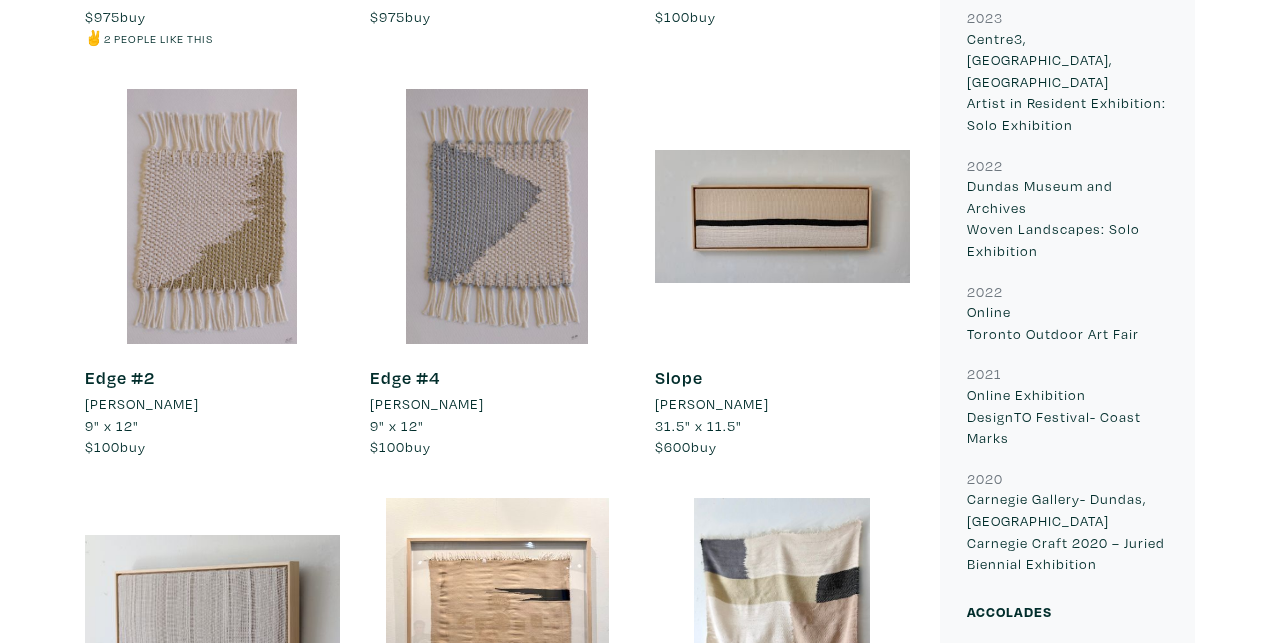 click at bounding box center [782, 216] 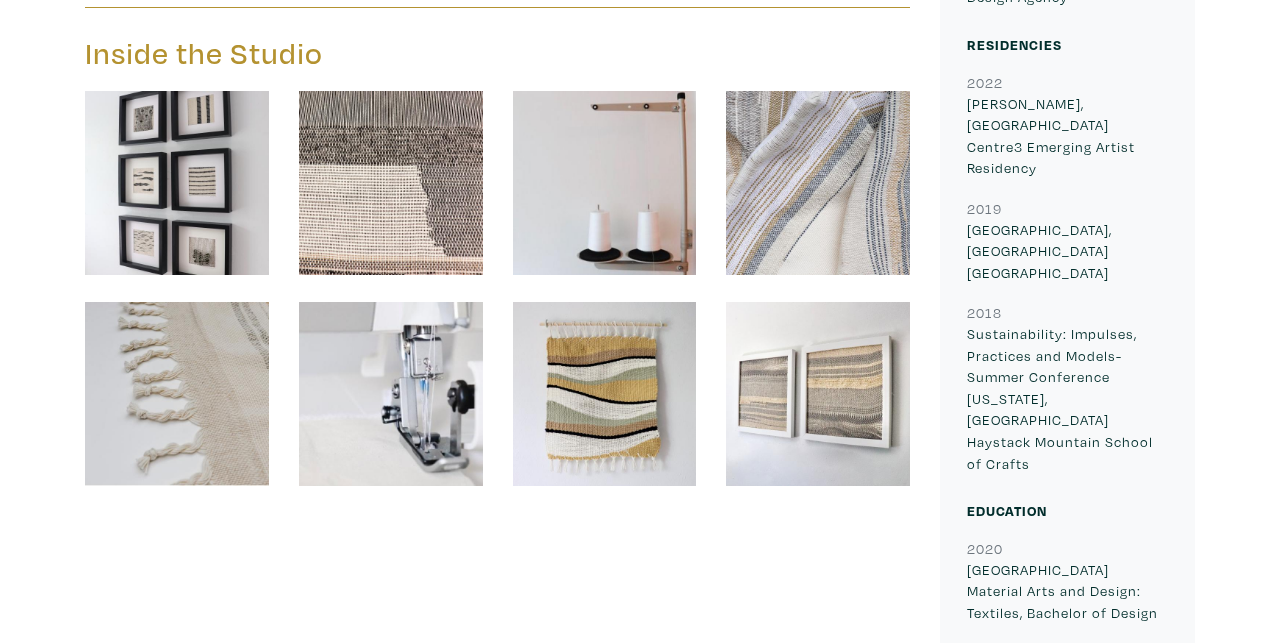scroll, scrollTop: 2753, scrollLeft: 0, axis: vertical 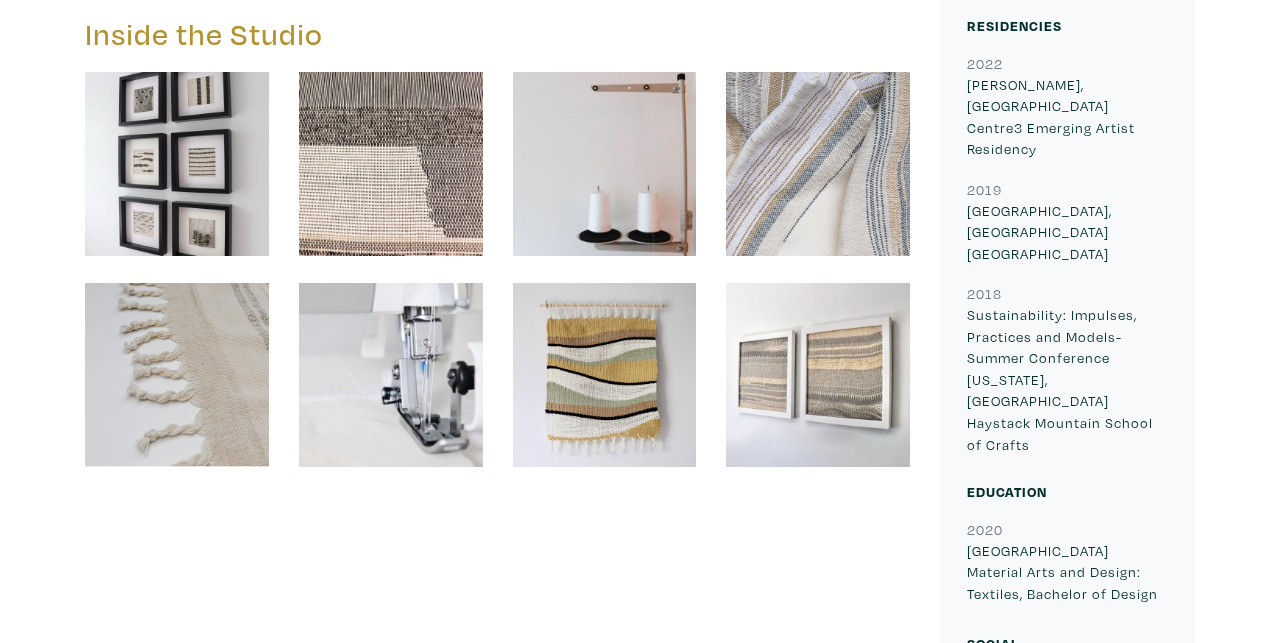 click at bounding box center (605, 375) 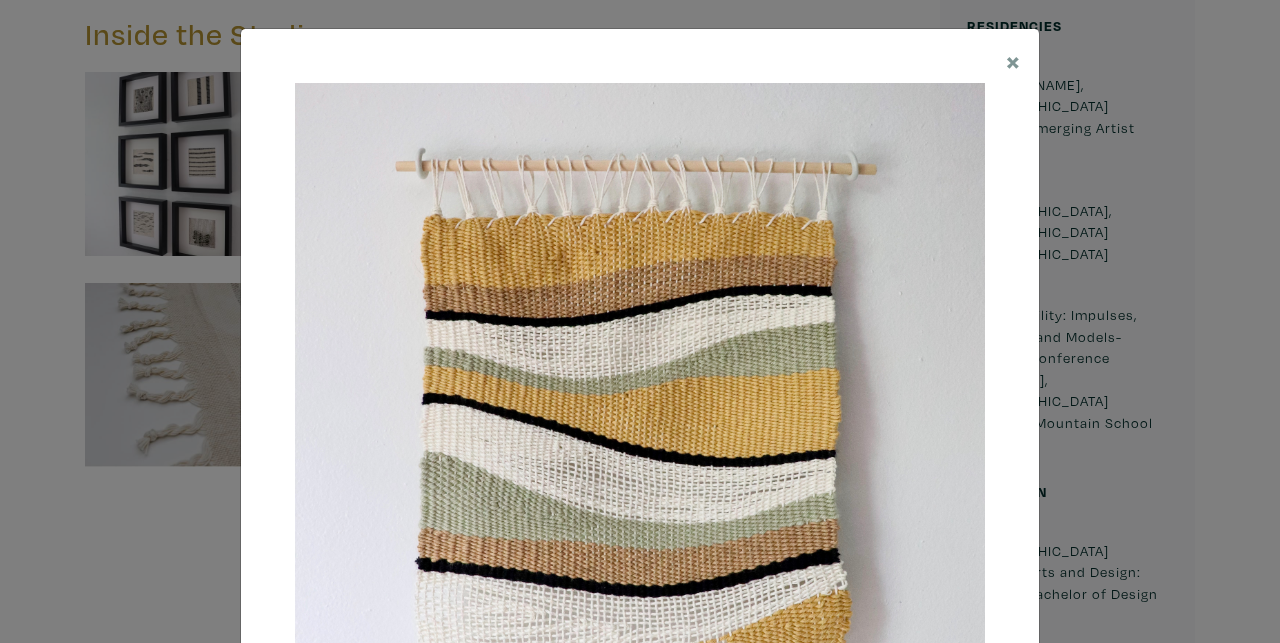 scroll, scrollTop: 0, scrollLeft: 0, axis: both 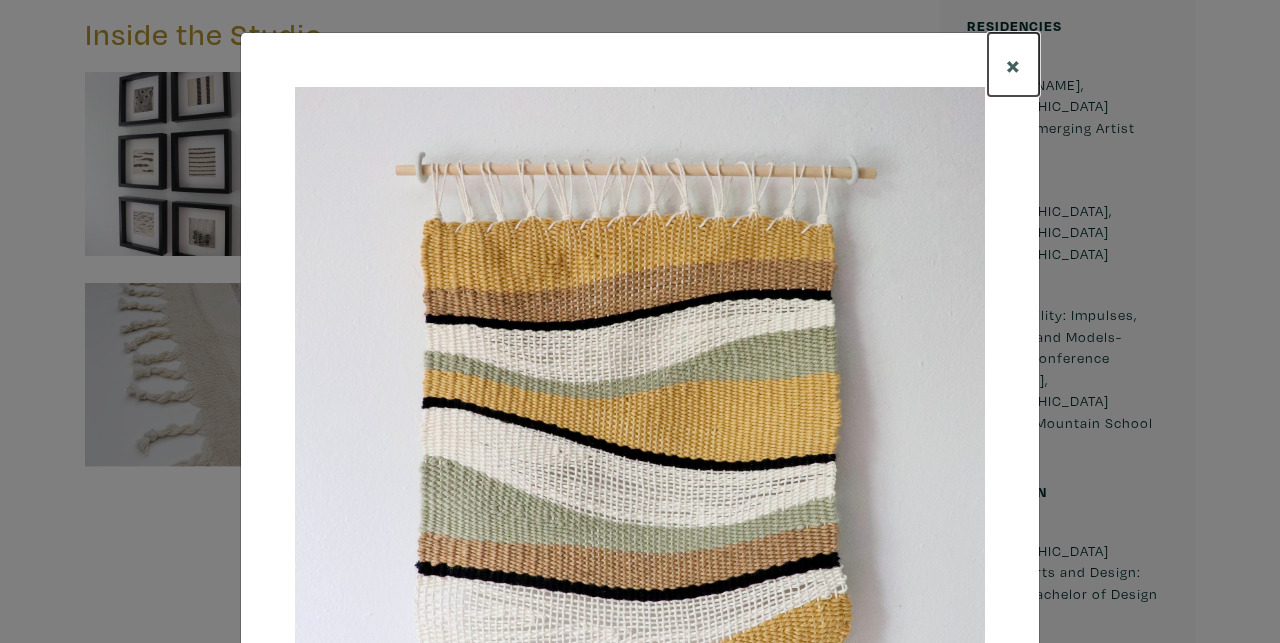 click on "×" at bounding box center (1013, 64) 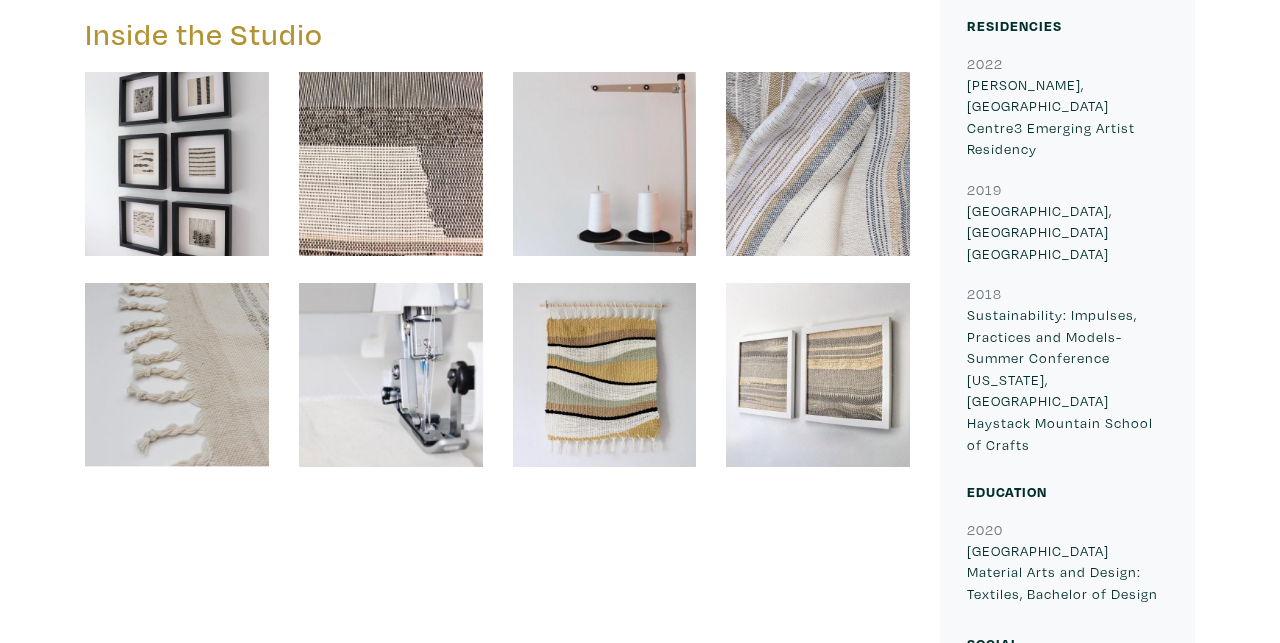 click at bounding box center (177, 375) 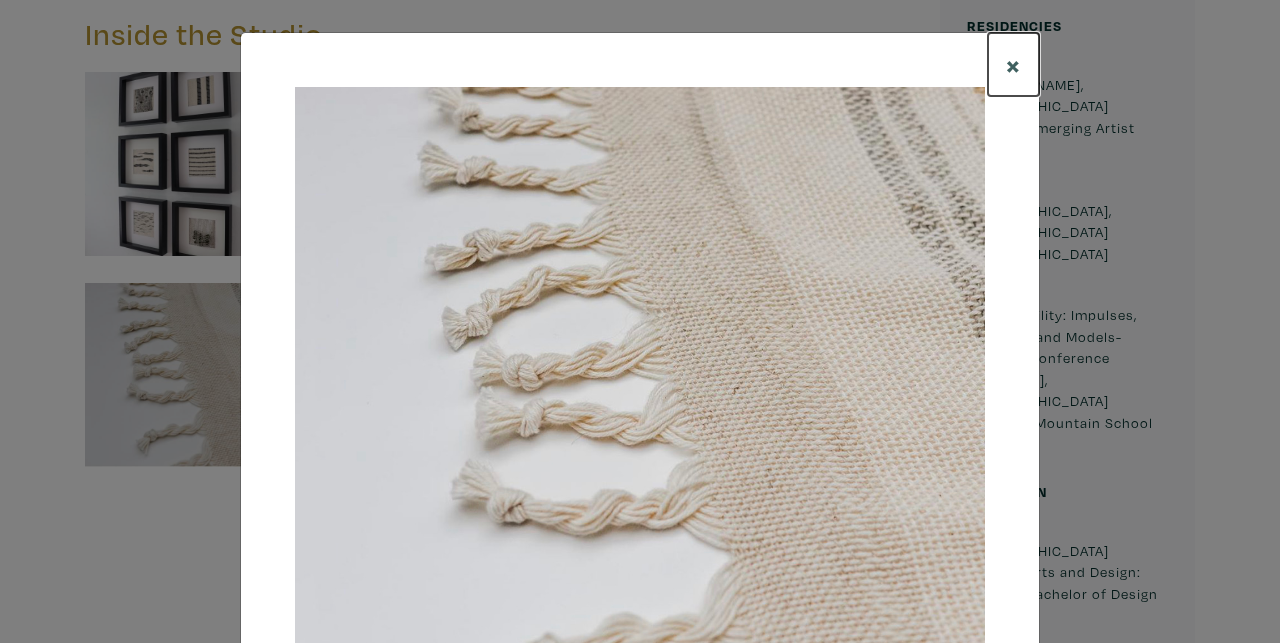 click on "×" at bounding box center (1013, 64) 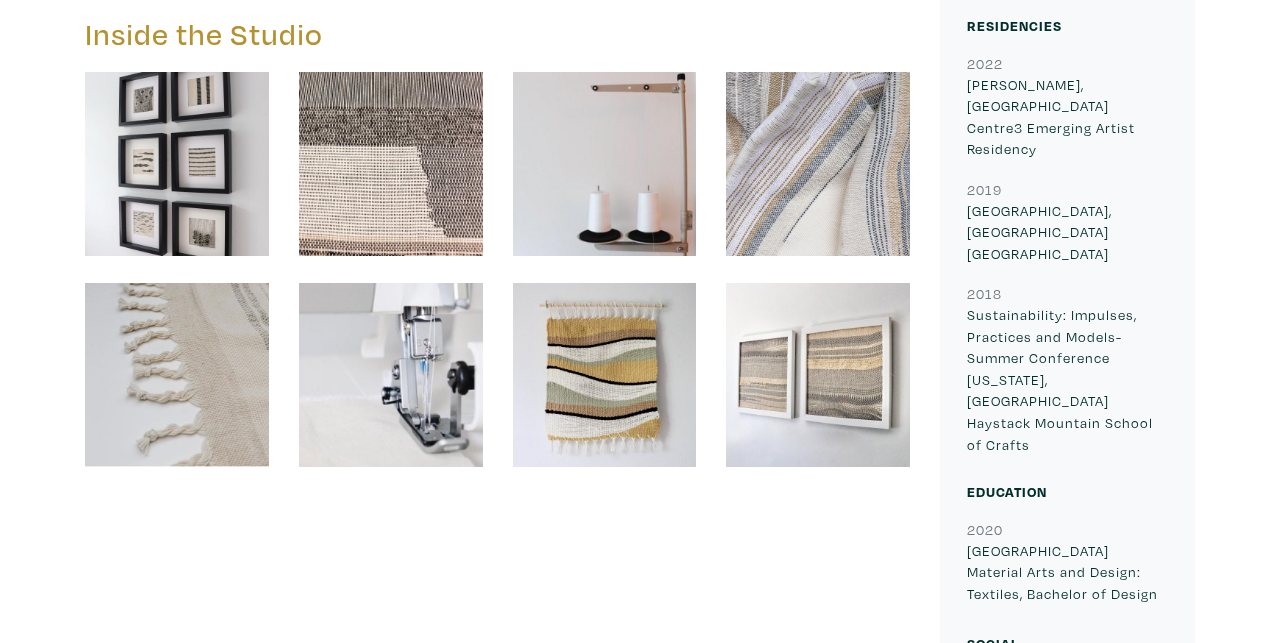 click at bounding box center [818, 375] 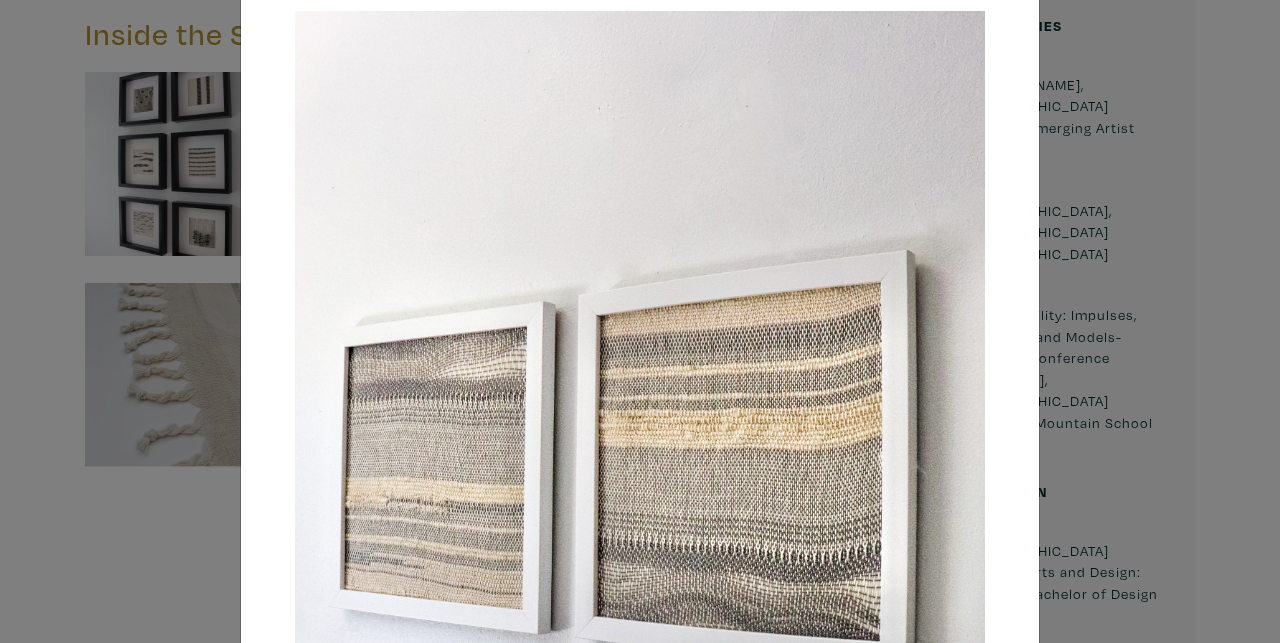 scroll, scrollTop: 0, scrollLeft: 0, axis: both 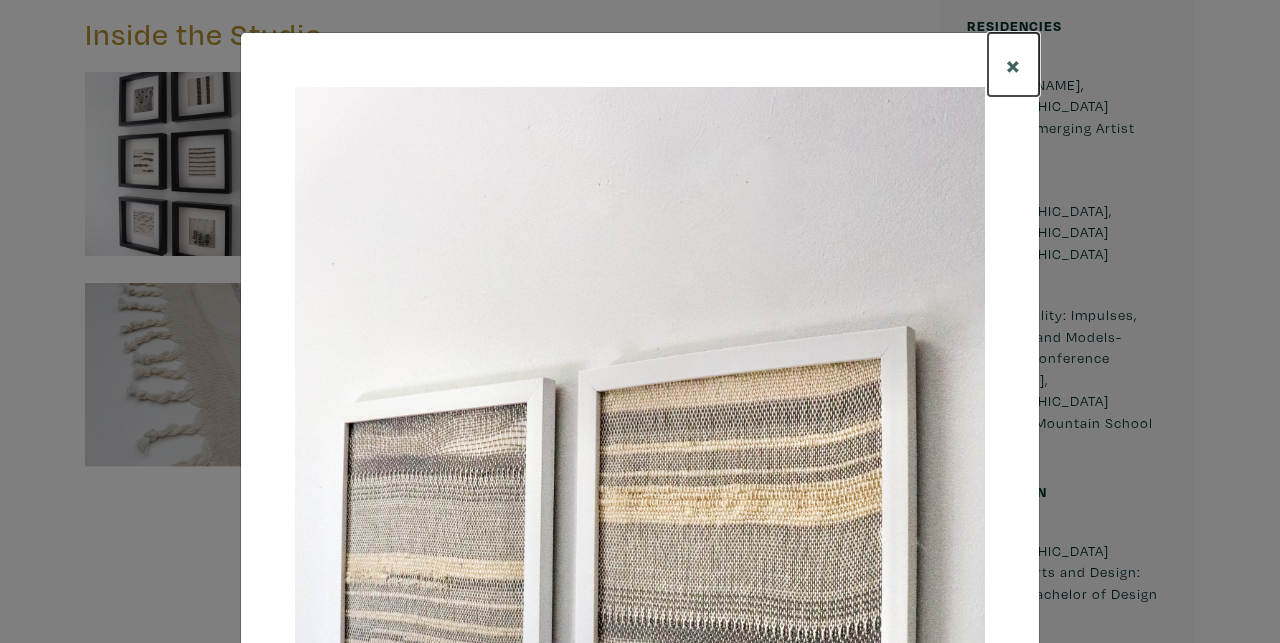 click on "×" at bounding box center (1013, 64) 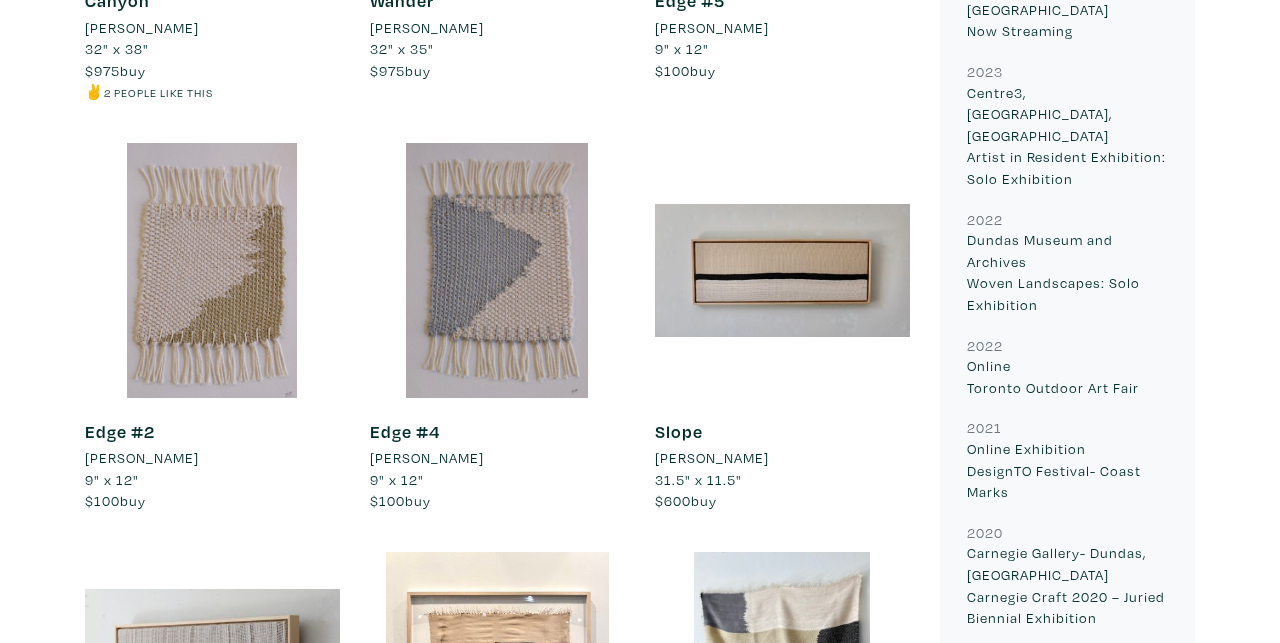 scroll, scrollTop: 1458, scrollLeft: 0, axis: vertical 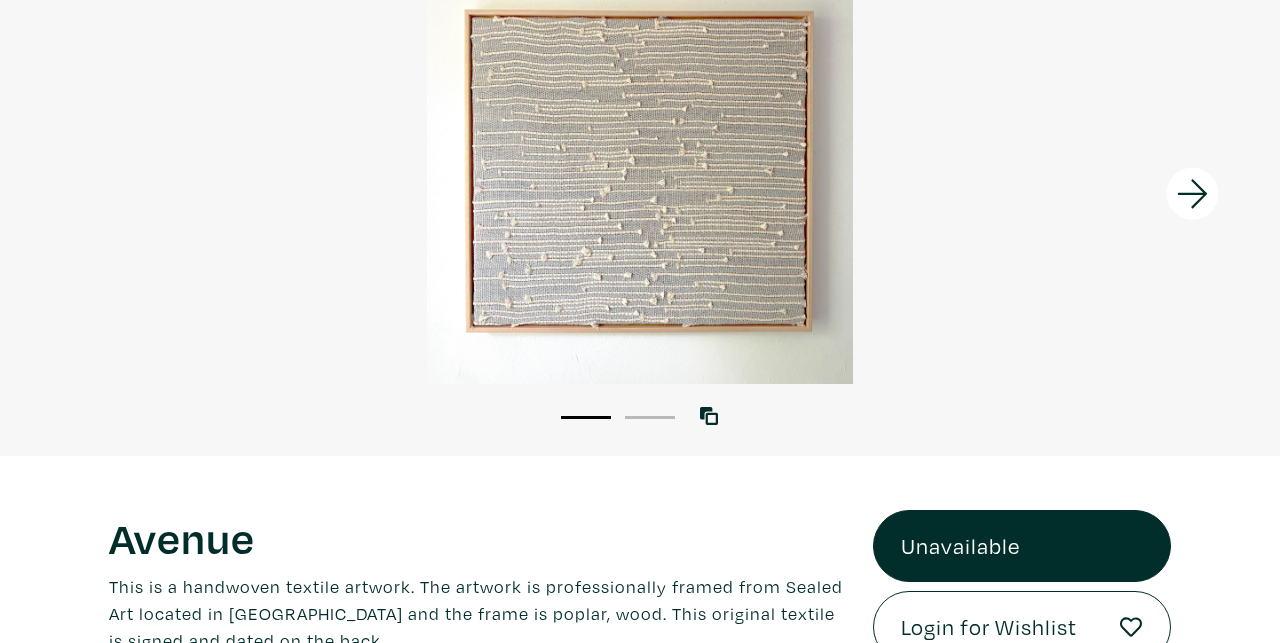 click 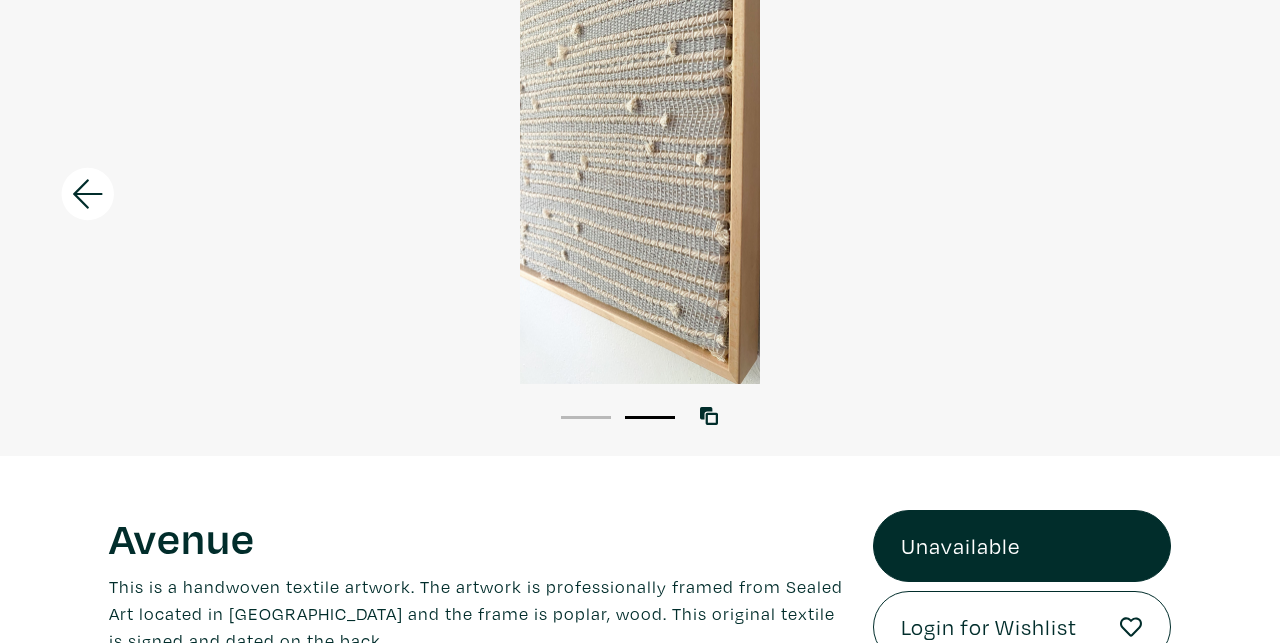 click 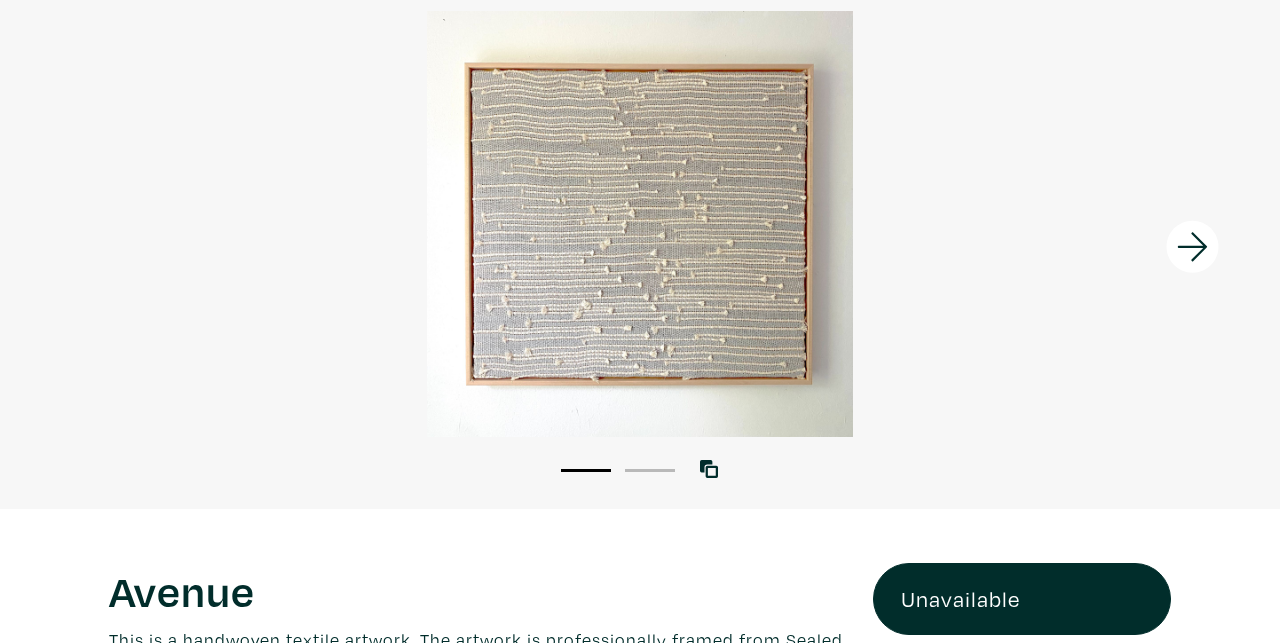 scroll, scrollTop: 0, scrollLeft: 0, axis: both 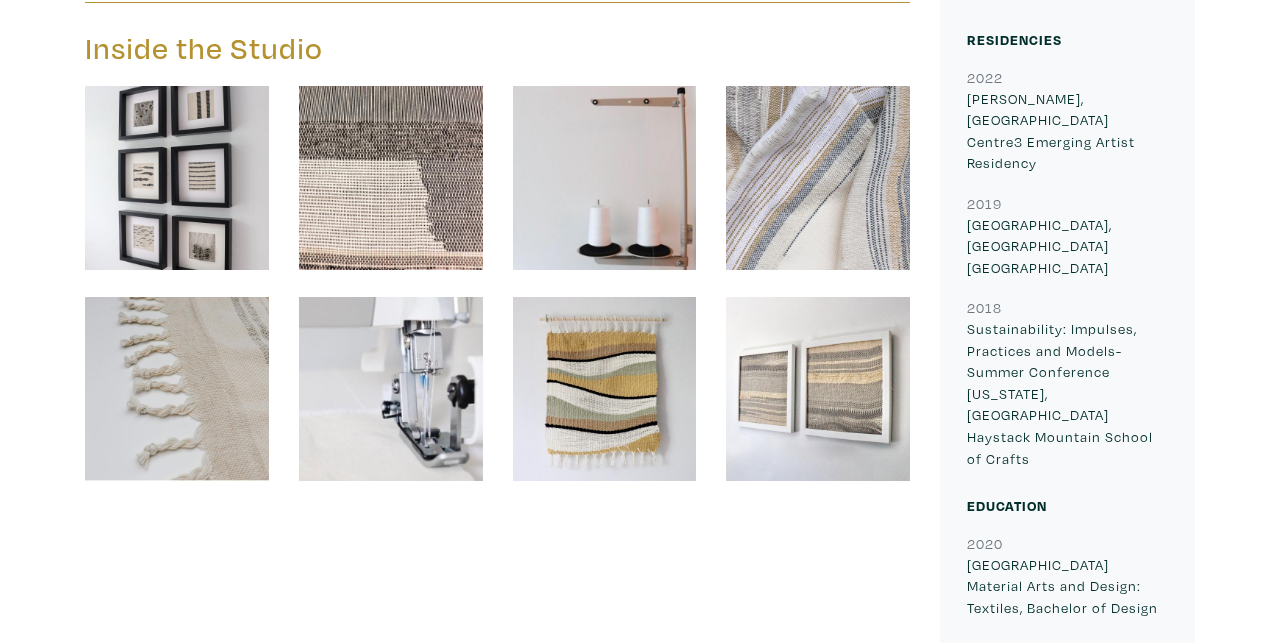 click at bounding box center (605, 389) 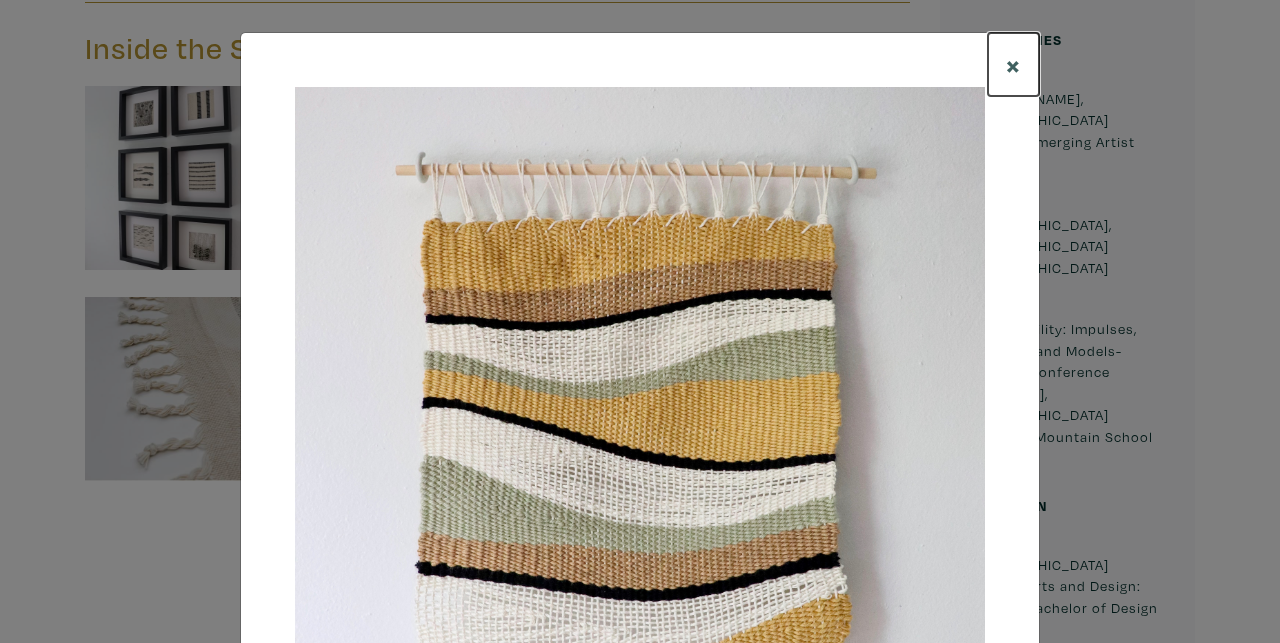 click on "×" at bounding box center [1013, 64] 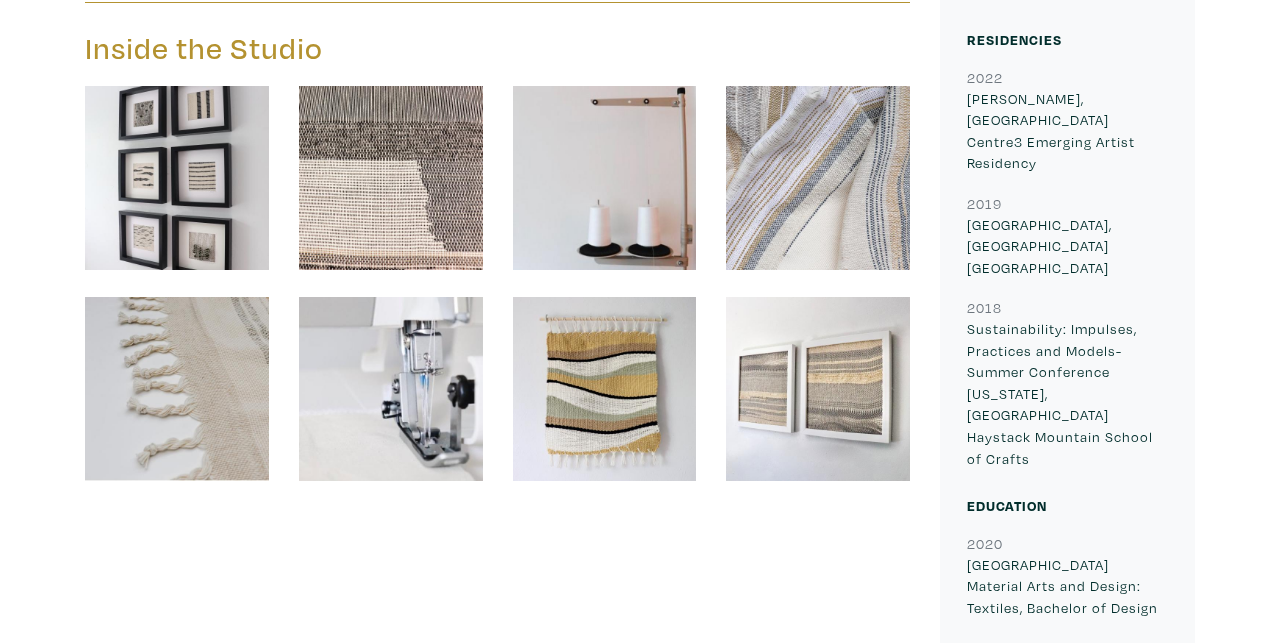 click at bounding box center (818, 178) 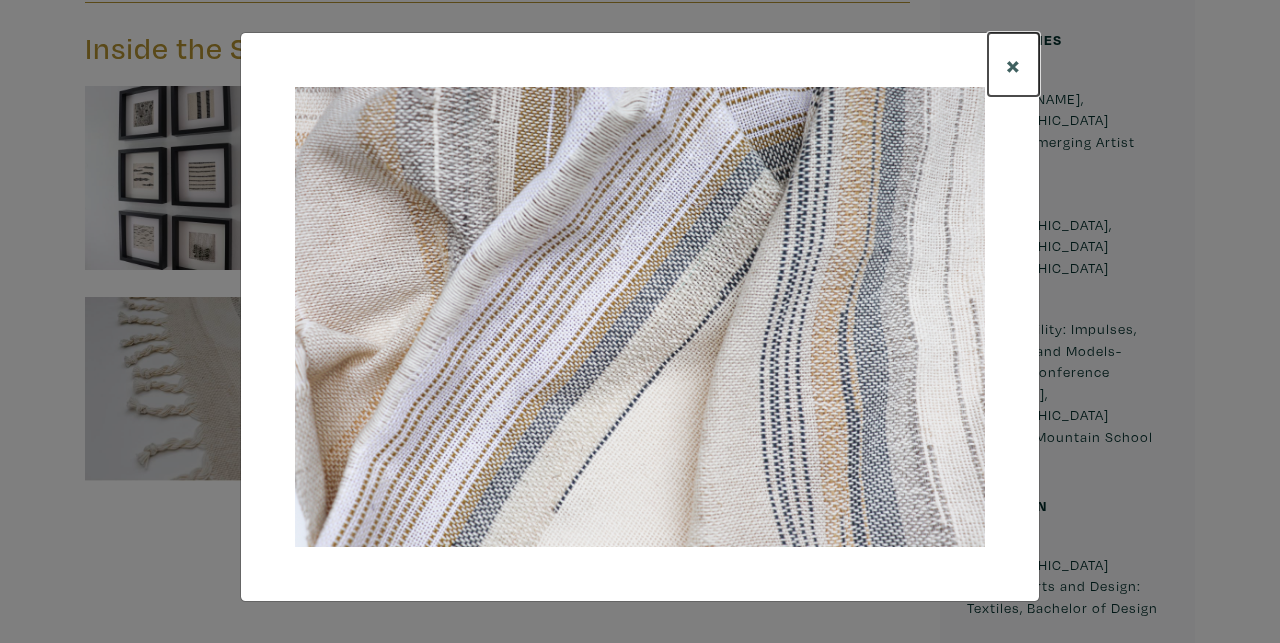 click on "×" at bounding box center (1013, 64) 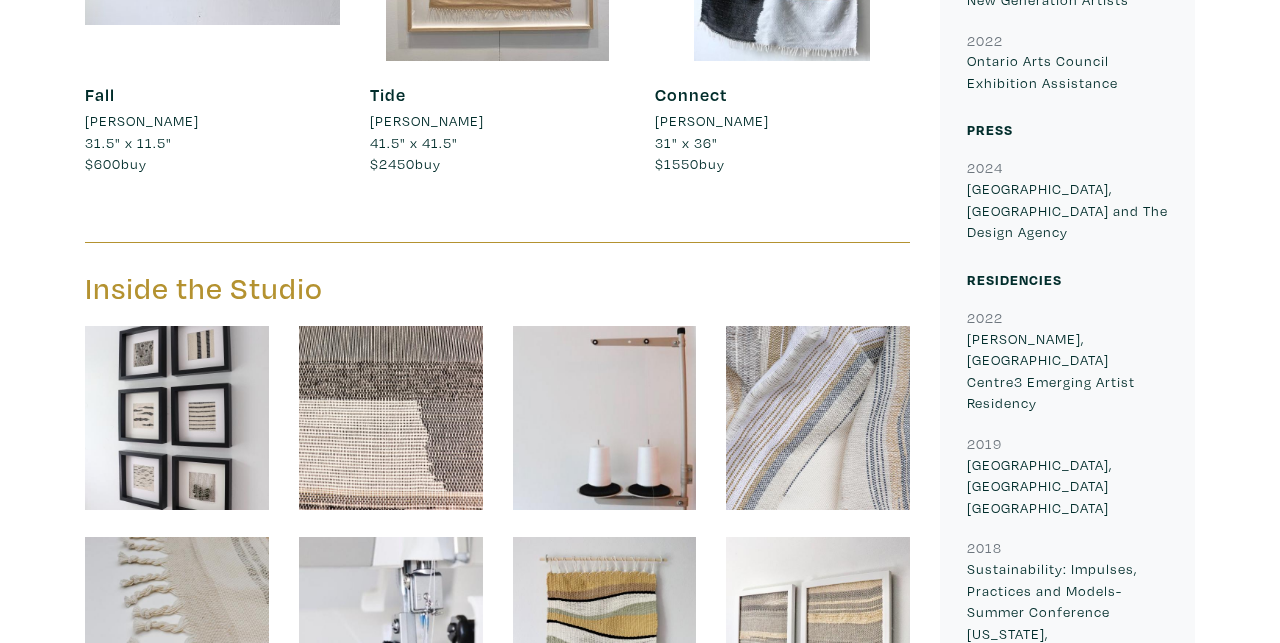scroll, scrollTop: 2504, scrollLeft: 0, axis: vertical 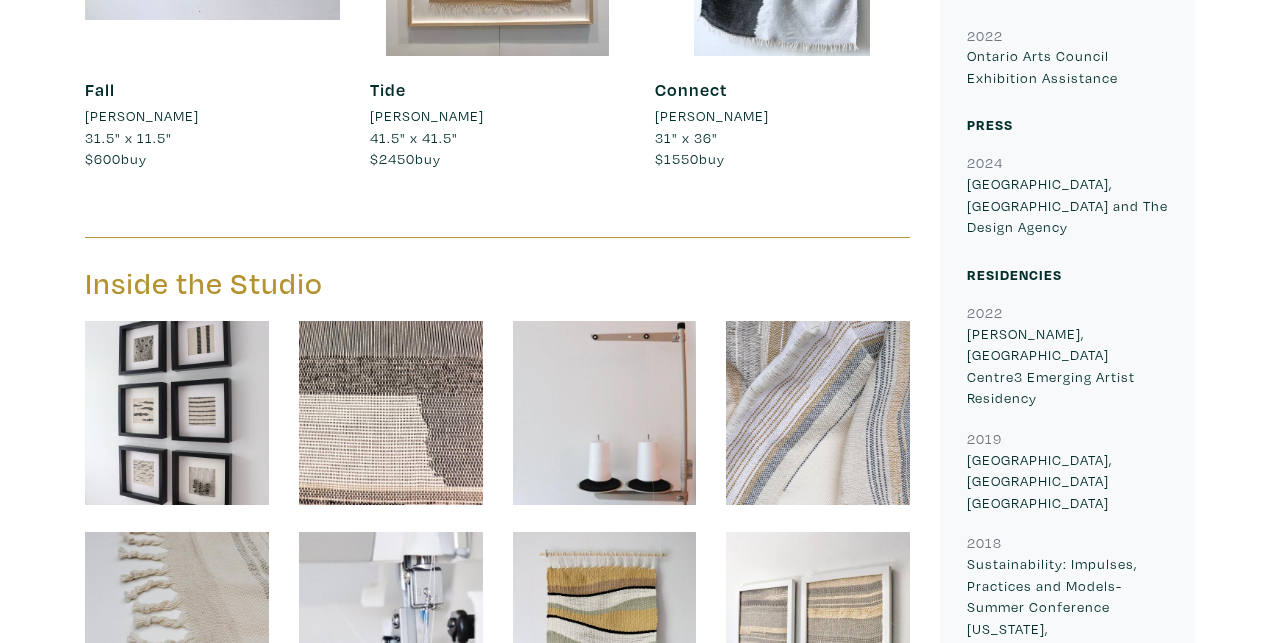 click at bounding box center (177, 413) 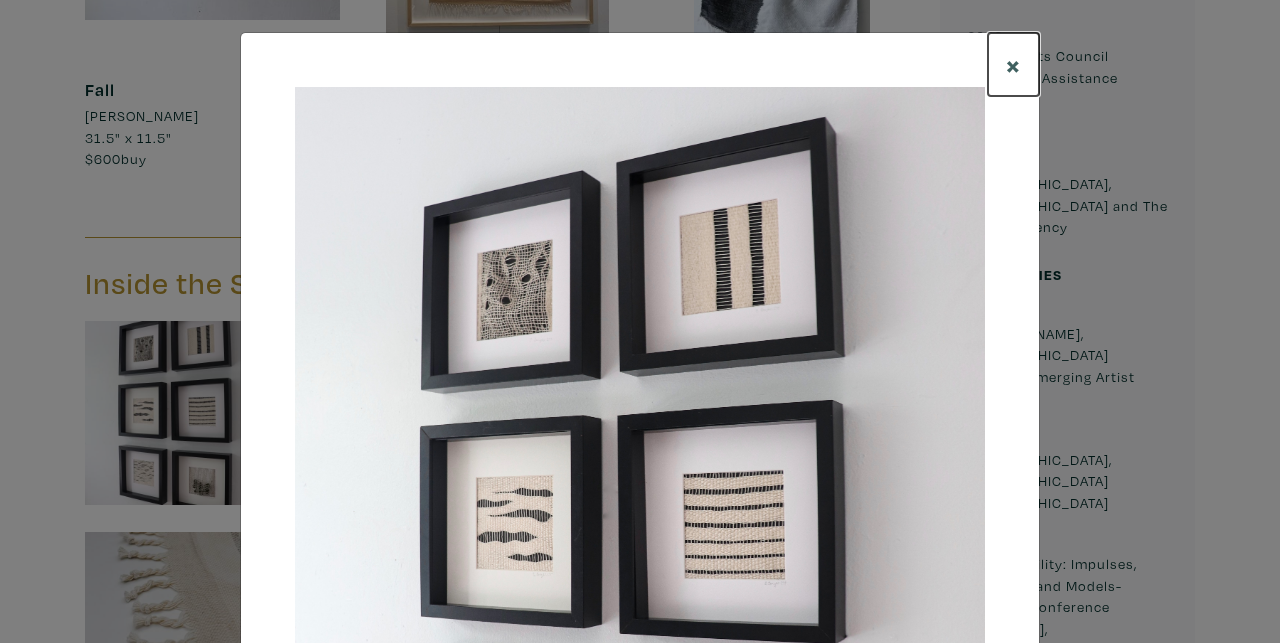 click on "×" at bounding box center (1013, 64) 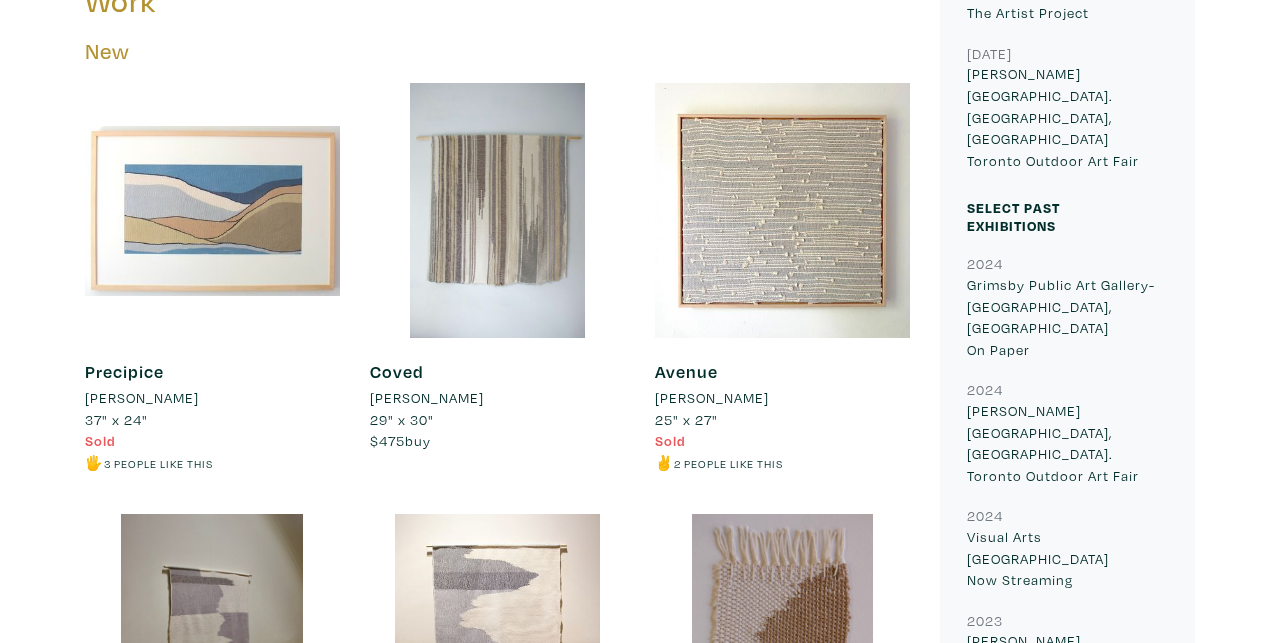 scroll, scrollTop: 951, scrollLeft: 0, axis: vertical 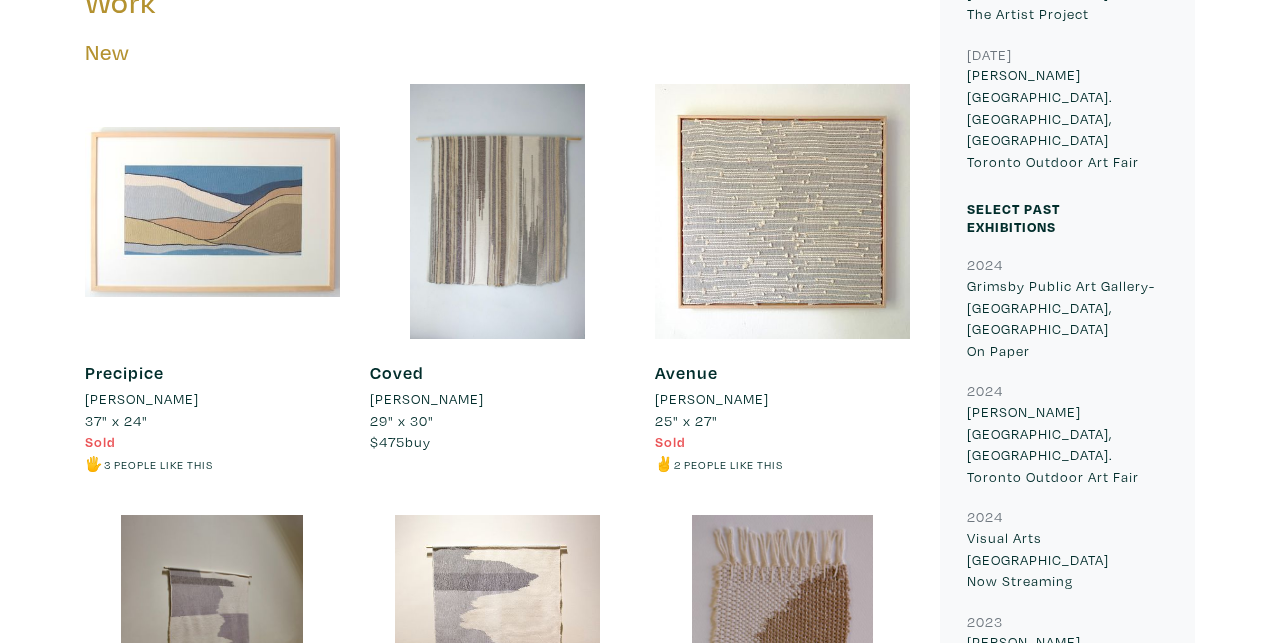 click at bounding box center (497, 211) 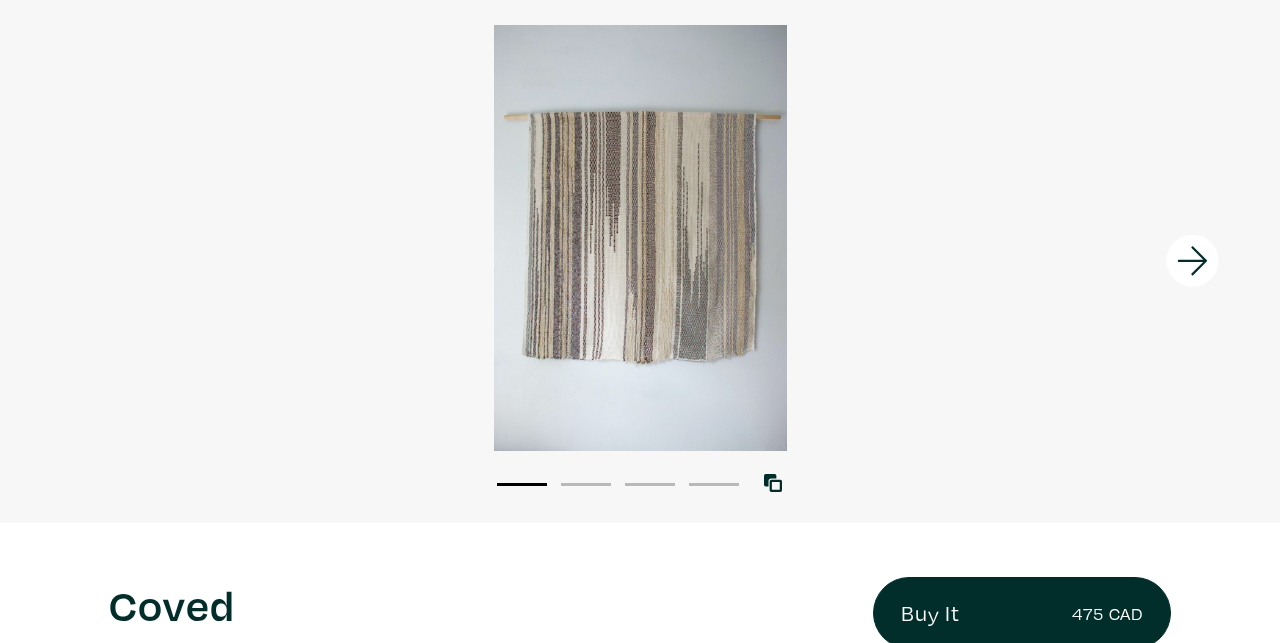 scroll, scrollTop: 125, scrollLeft: 0, axis: vertical 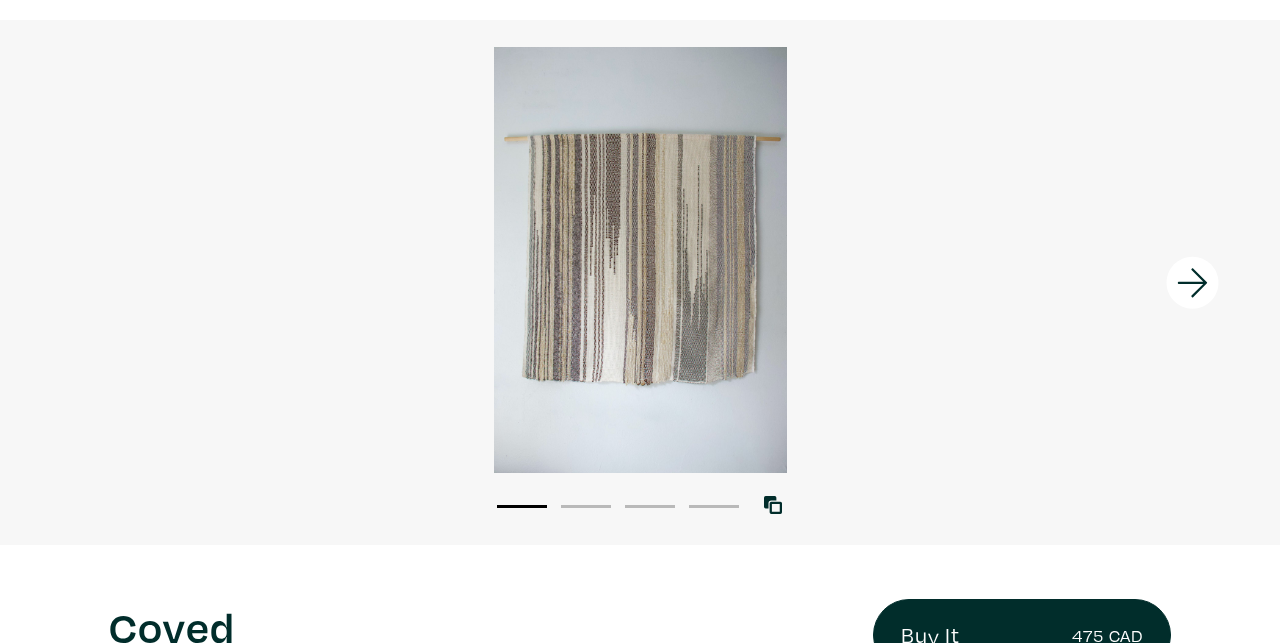click 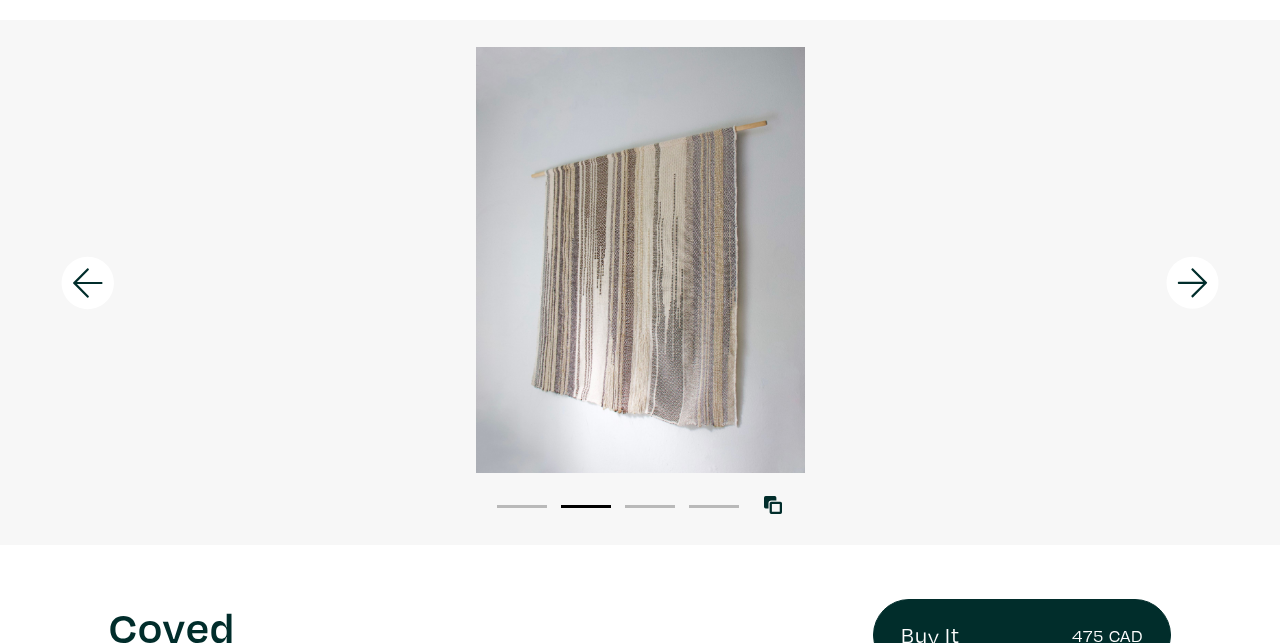 click 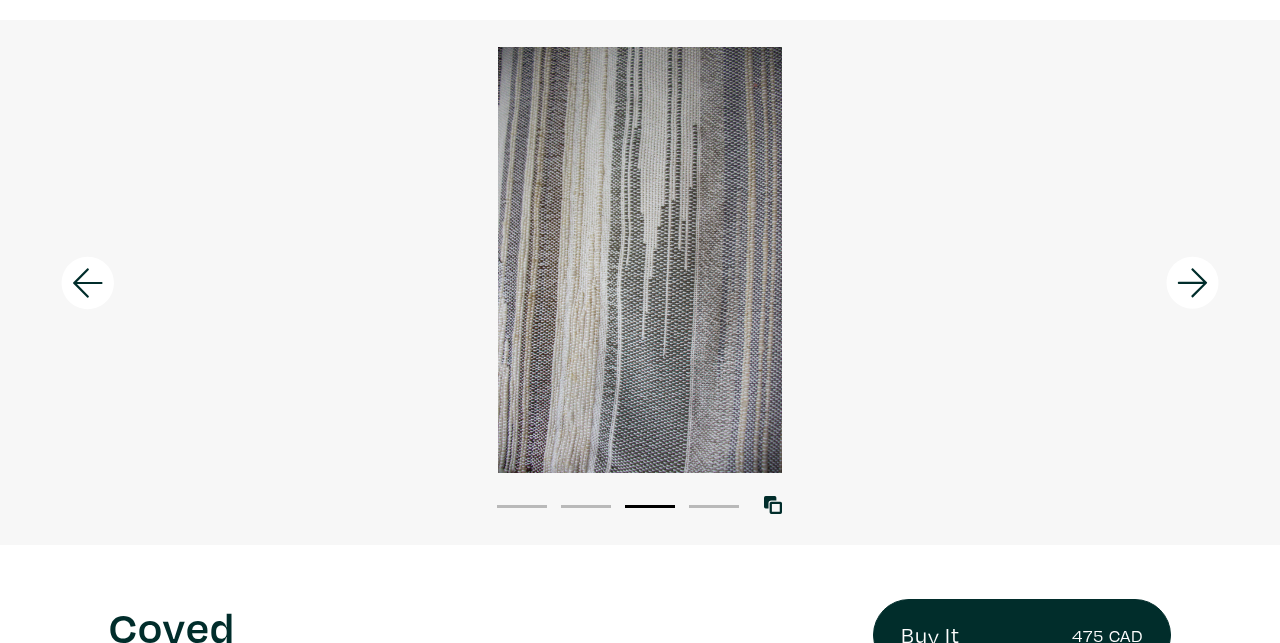 click 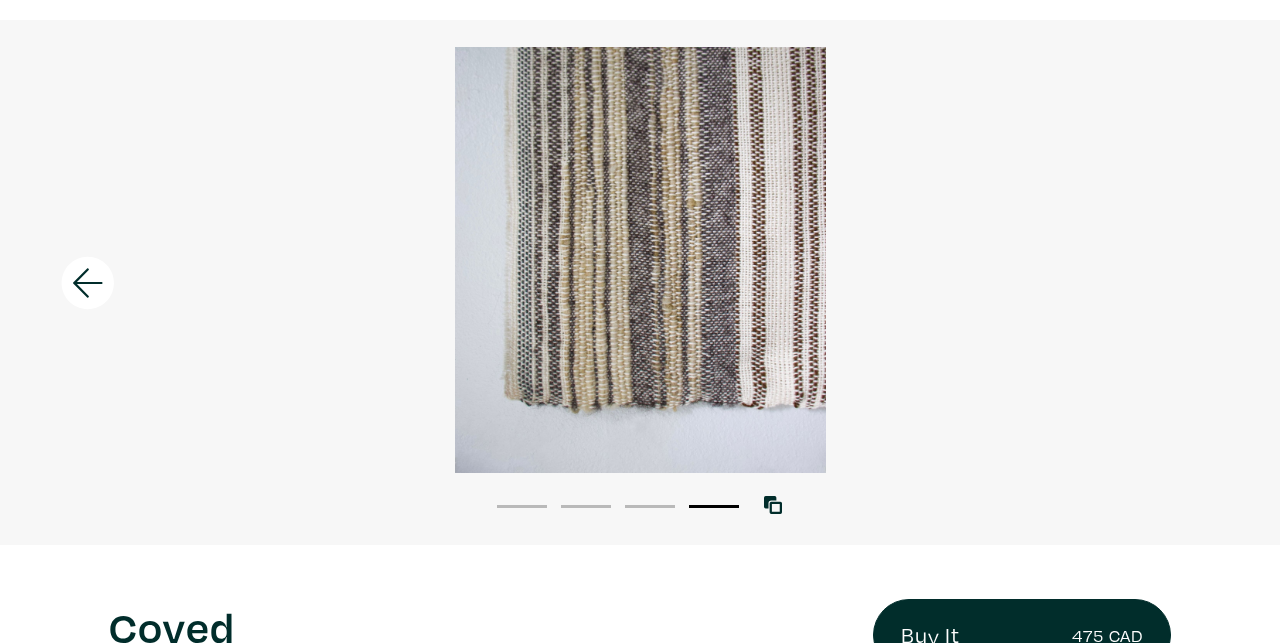 click at bounding box center [640, 260] 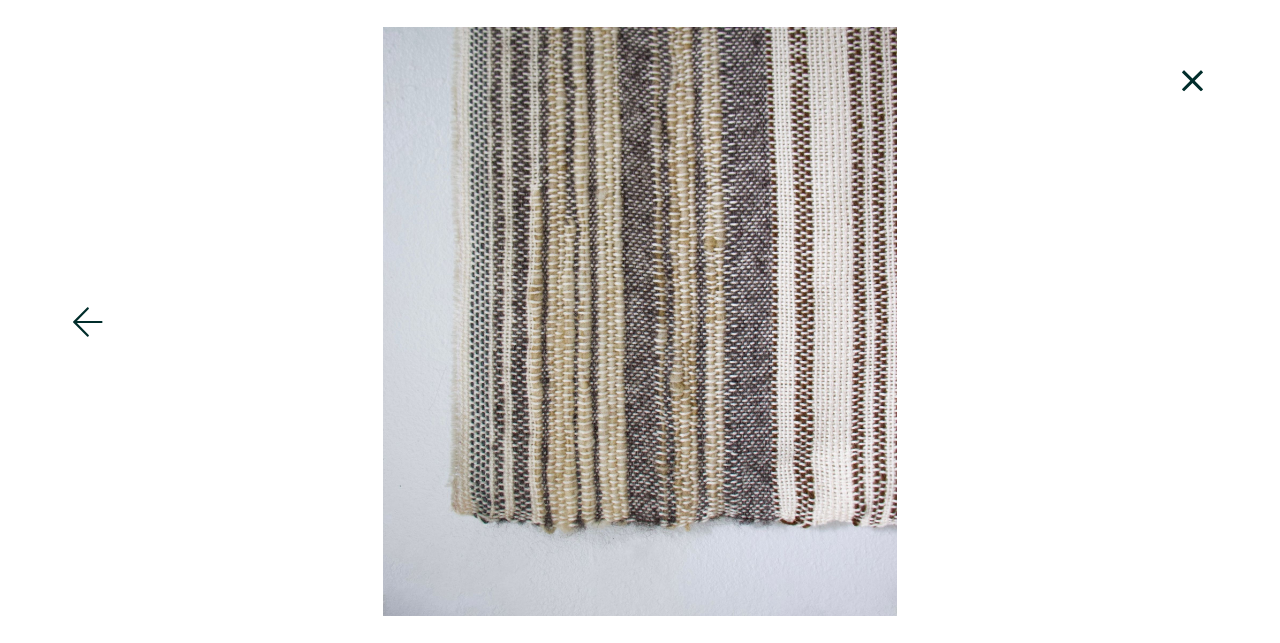 click 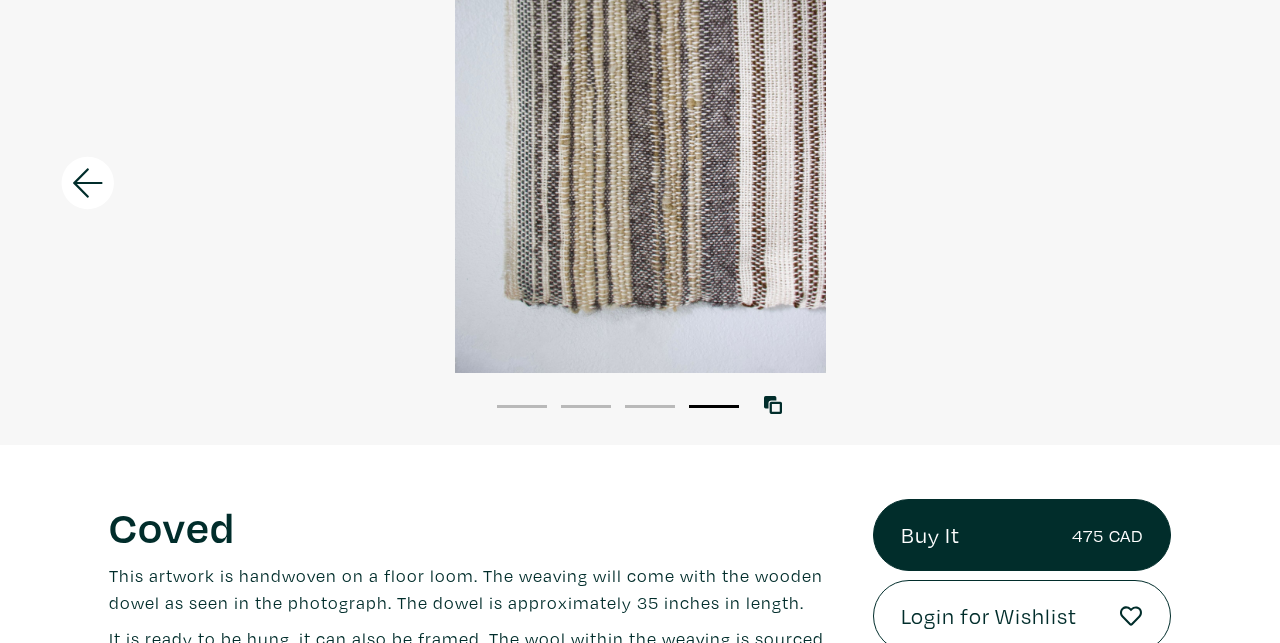 scroll, scrollTop: 0, scrollLeft: 0, axis: both 